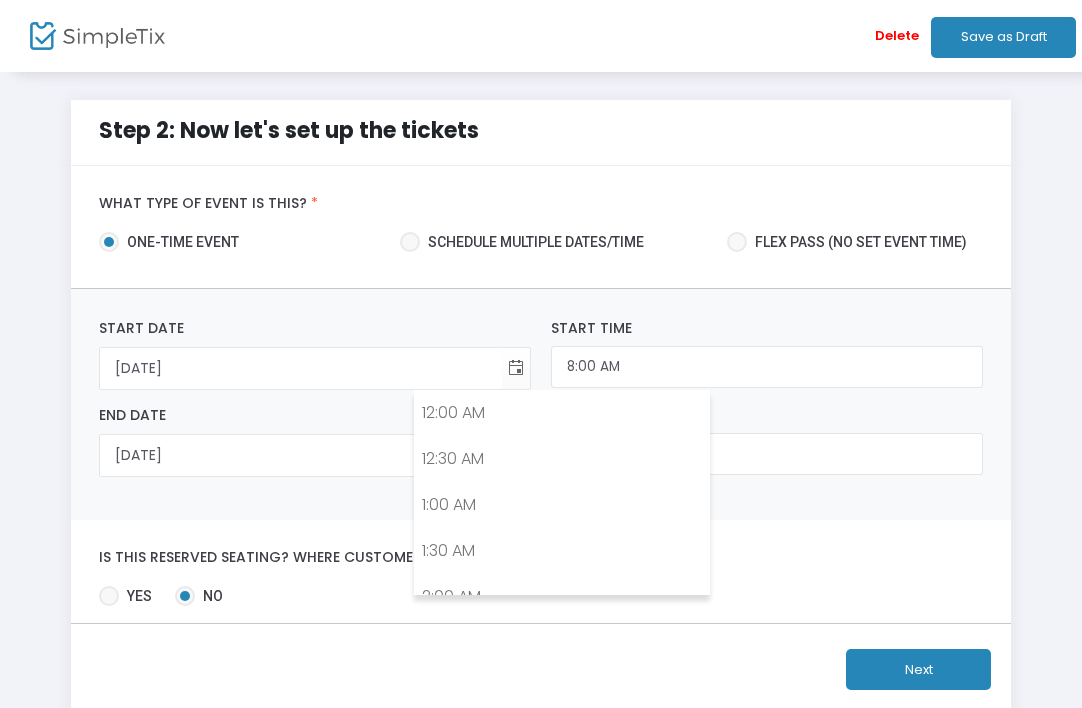 scroll, scrollTop: 0, scrollLeft: 0, axis: both 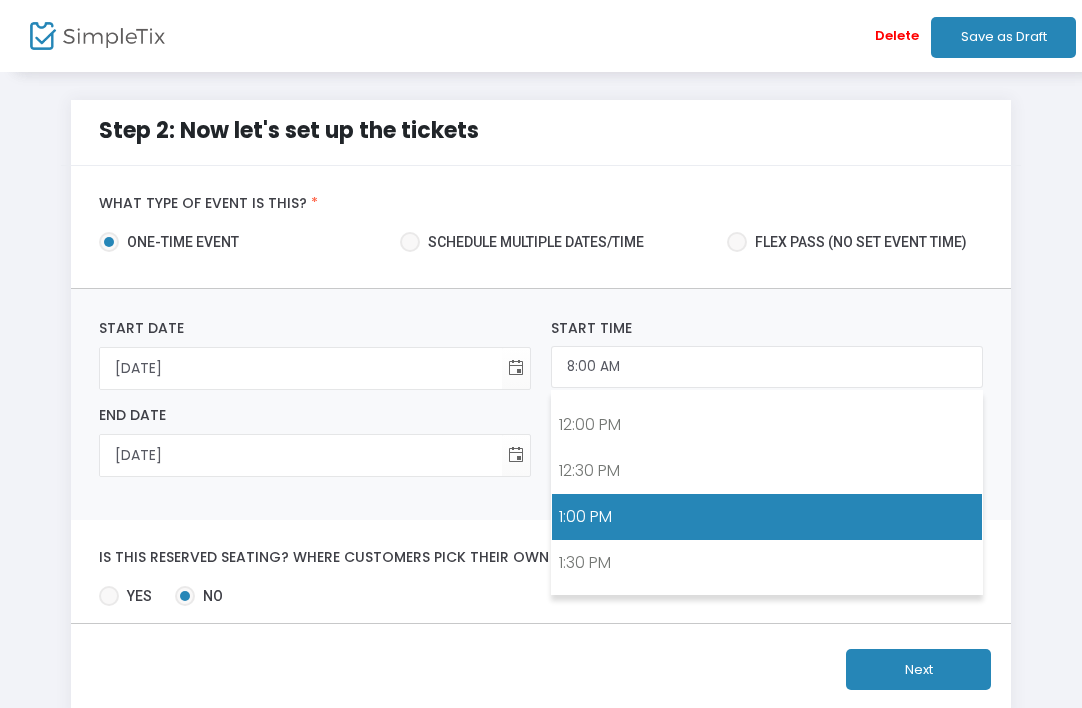 click on "1:00 PM" at bounding box center (767, 517) 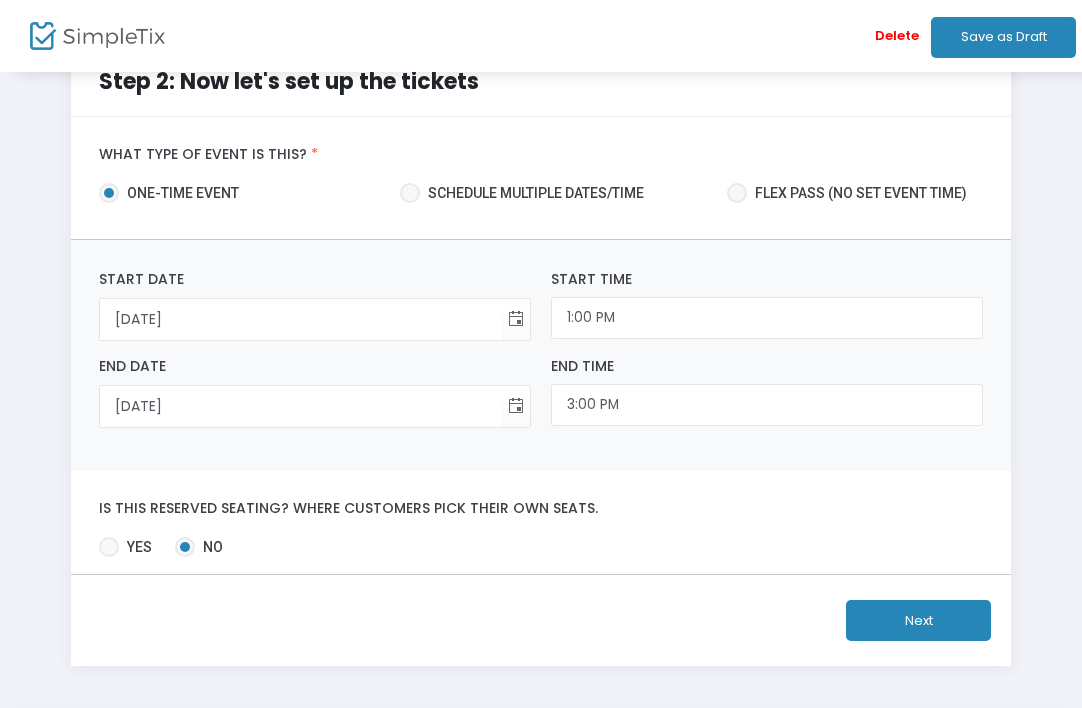 scroll, scrollTop: 56, scrollLeft: 0, axis: vertical 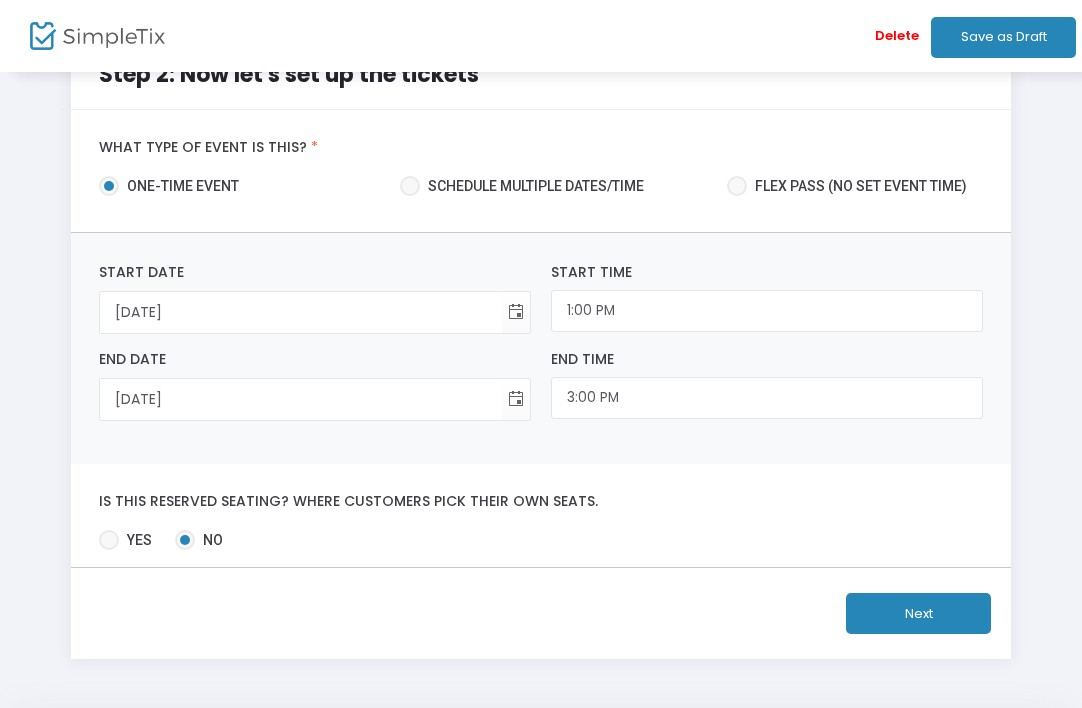 click on "Next" 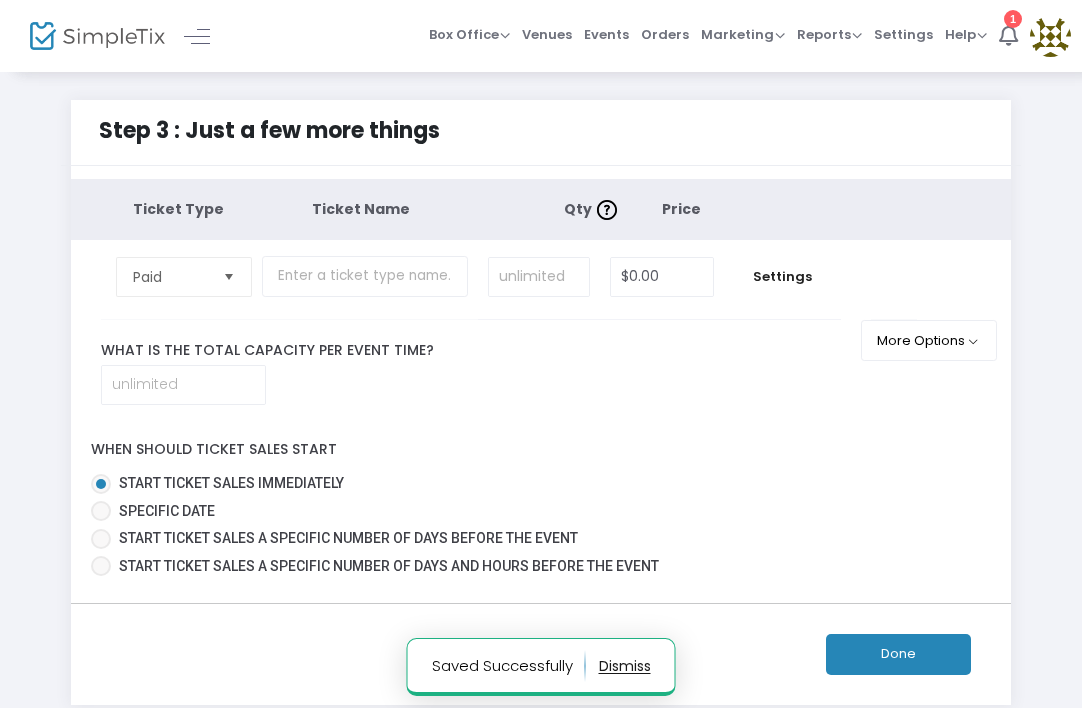 scroll, scrollTop: 0, scrollLeft: 0, axis: both 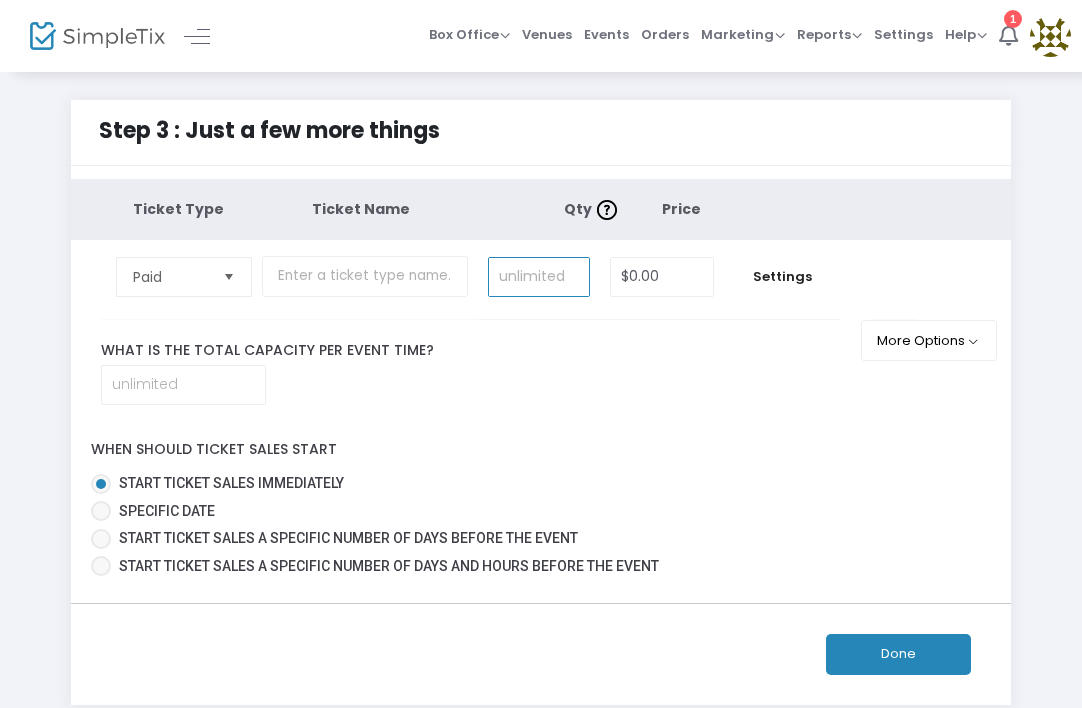 click at bounding box center (539, 277) 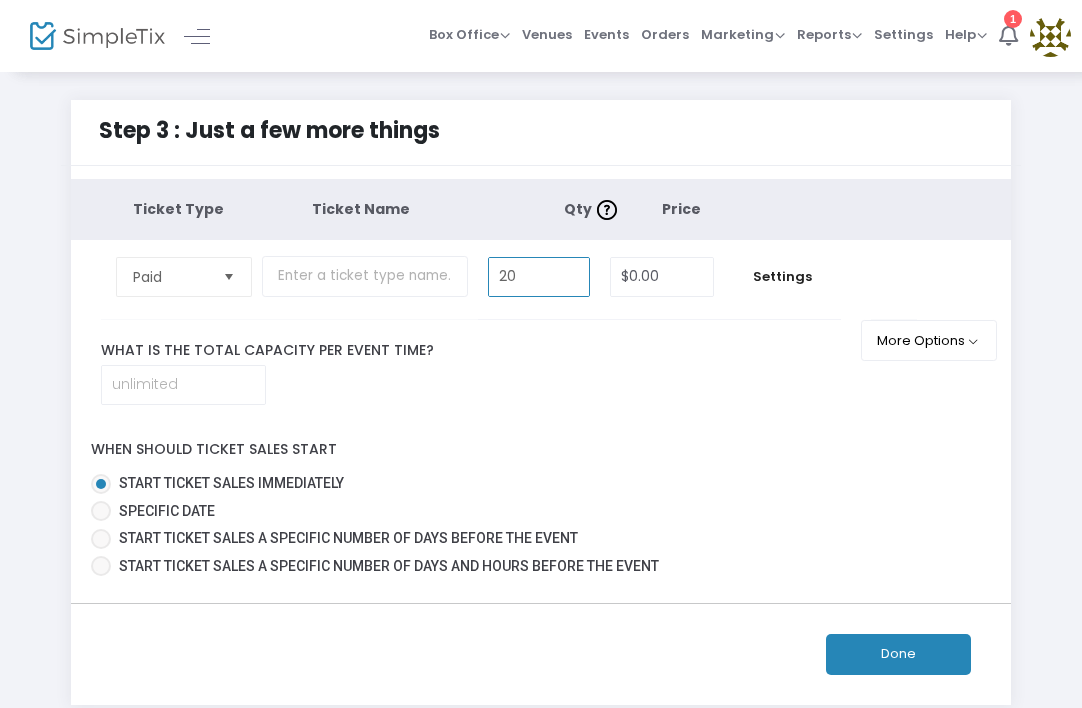 type on "20" 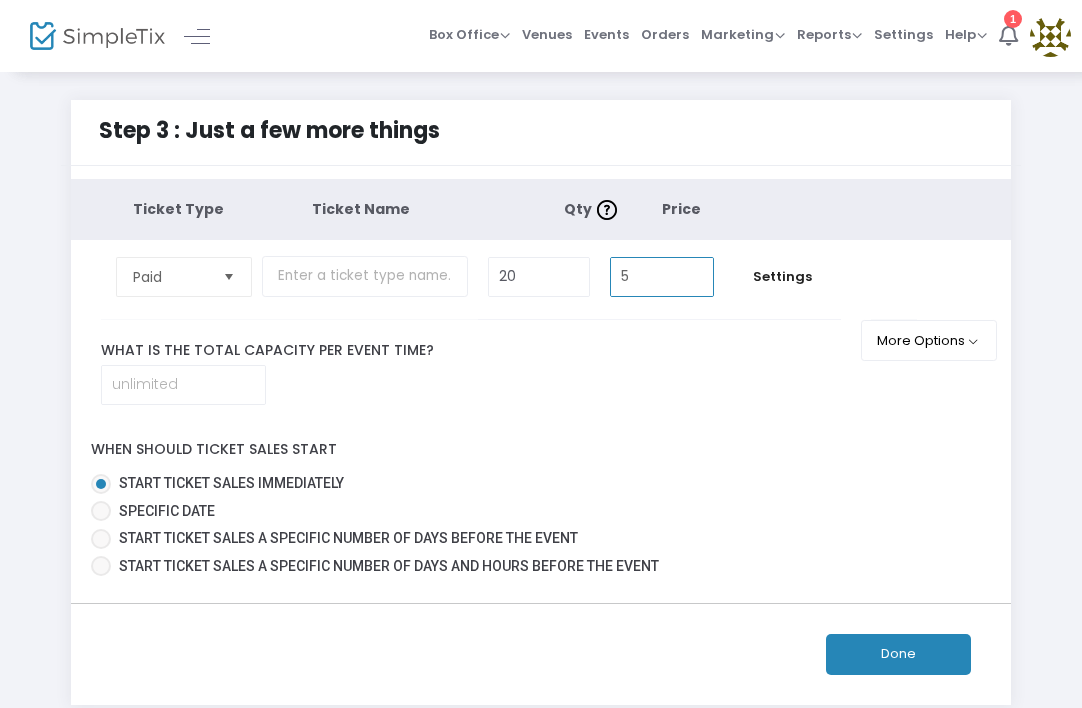 type on "$5.00" 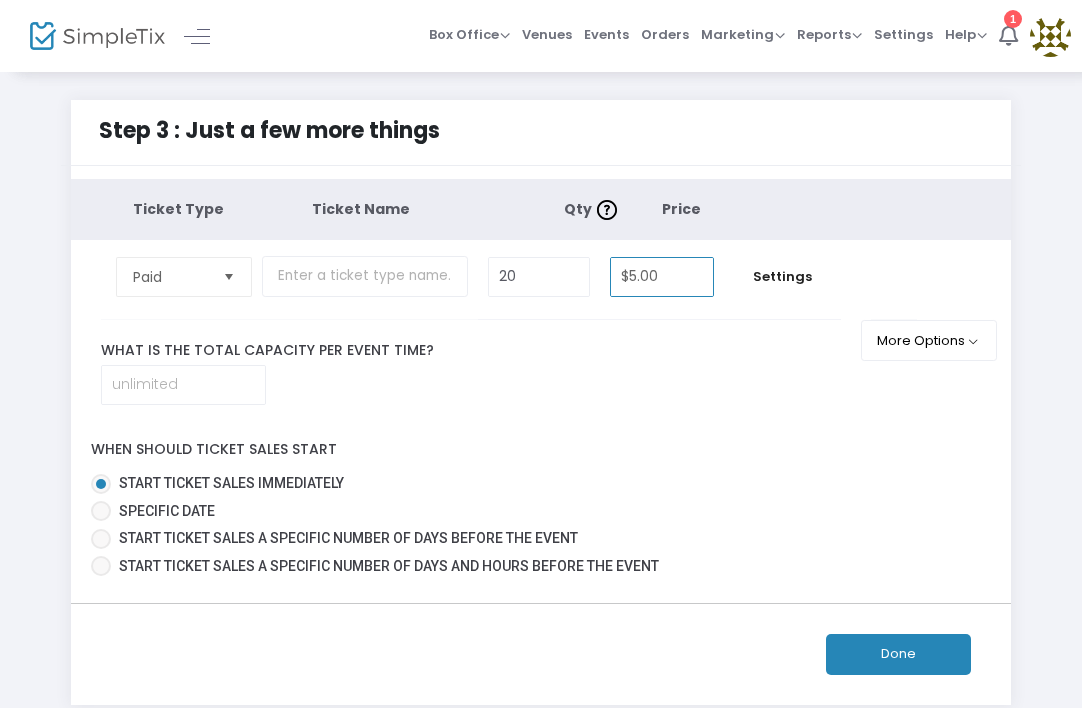 click on "What is the total capacity per event time?" 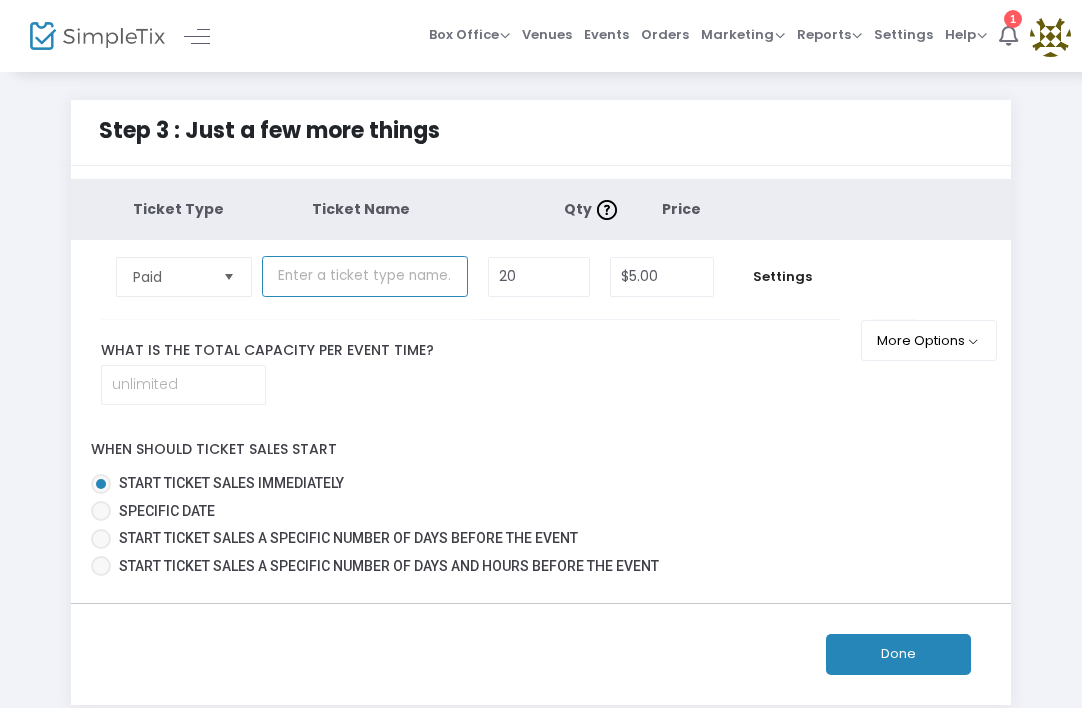 click at bounding box center [365, 276] 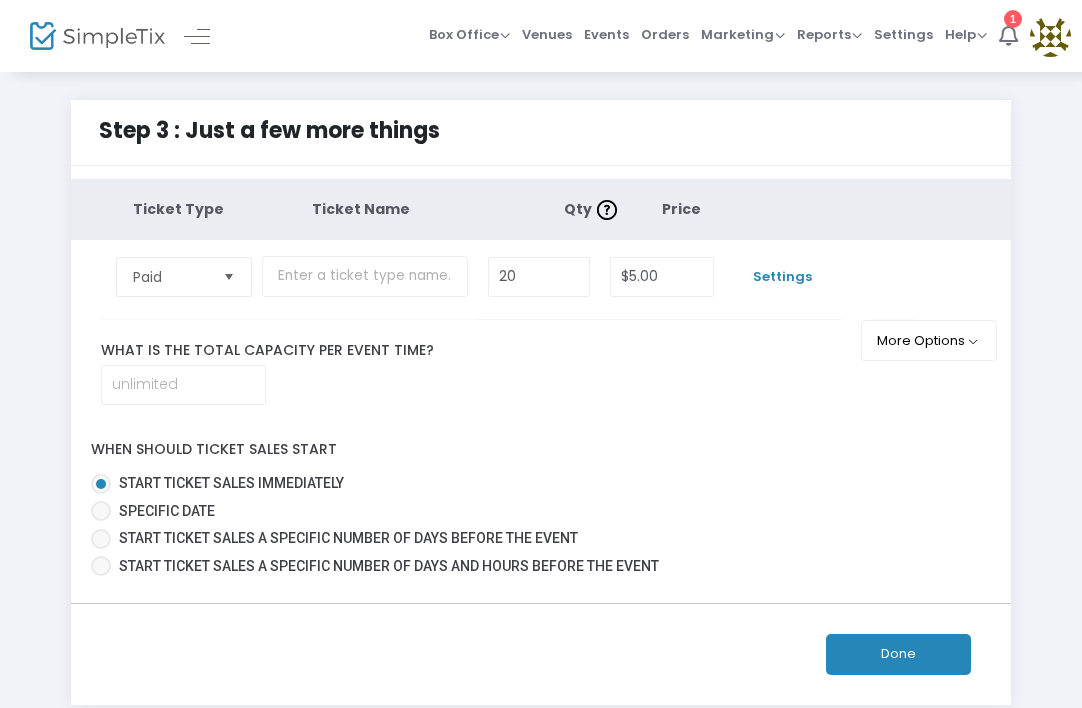 click on "Settings" at bounding box center [782, 277] 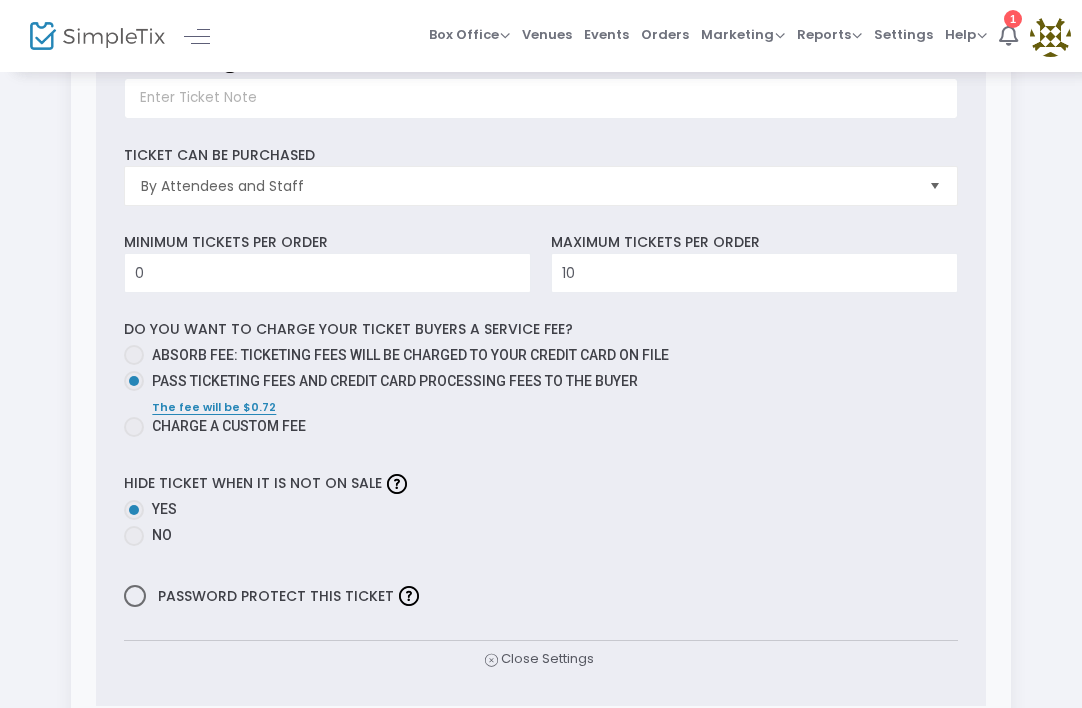 scroll, scrollTop: 459, scrollLeft: 0, axis: vertical 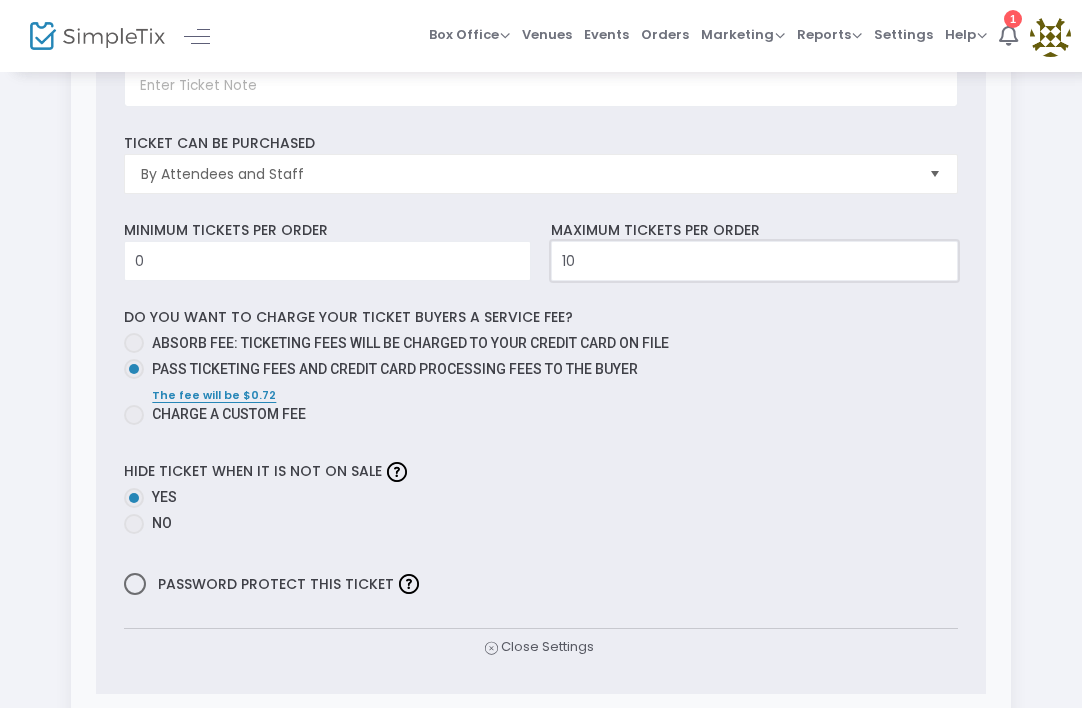 click on "10" at bounding box center (754, 261) 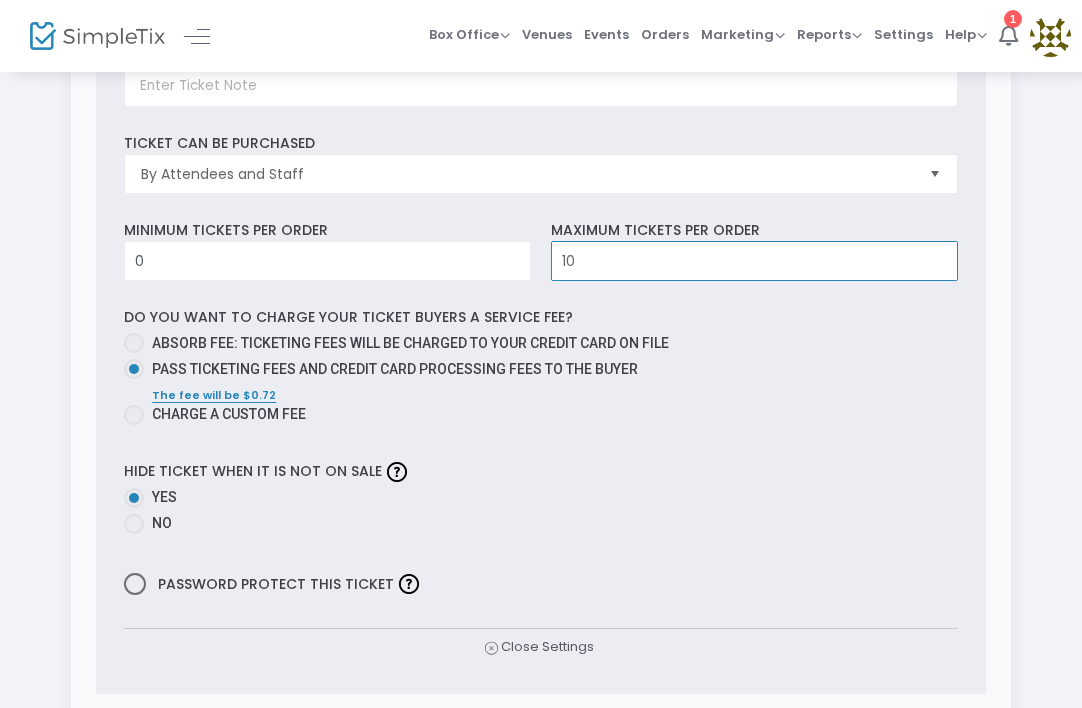 click on "10" at bounding box center (754, 261) 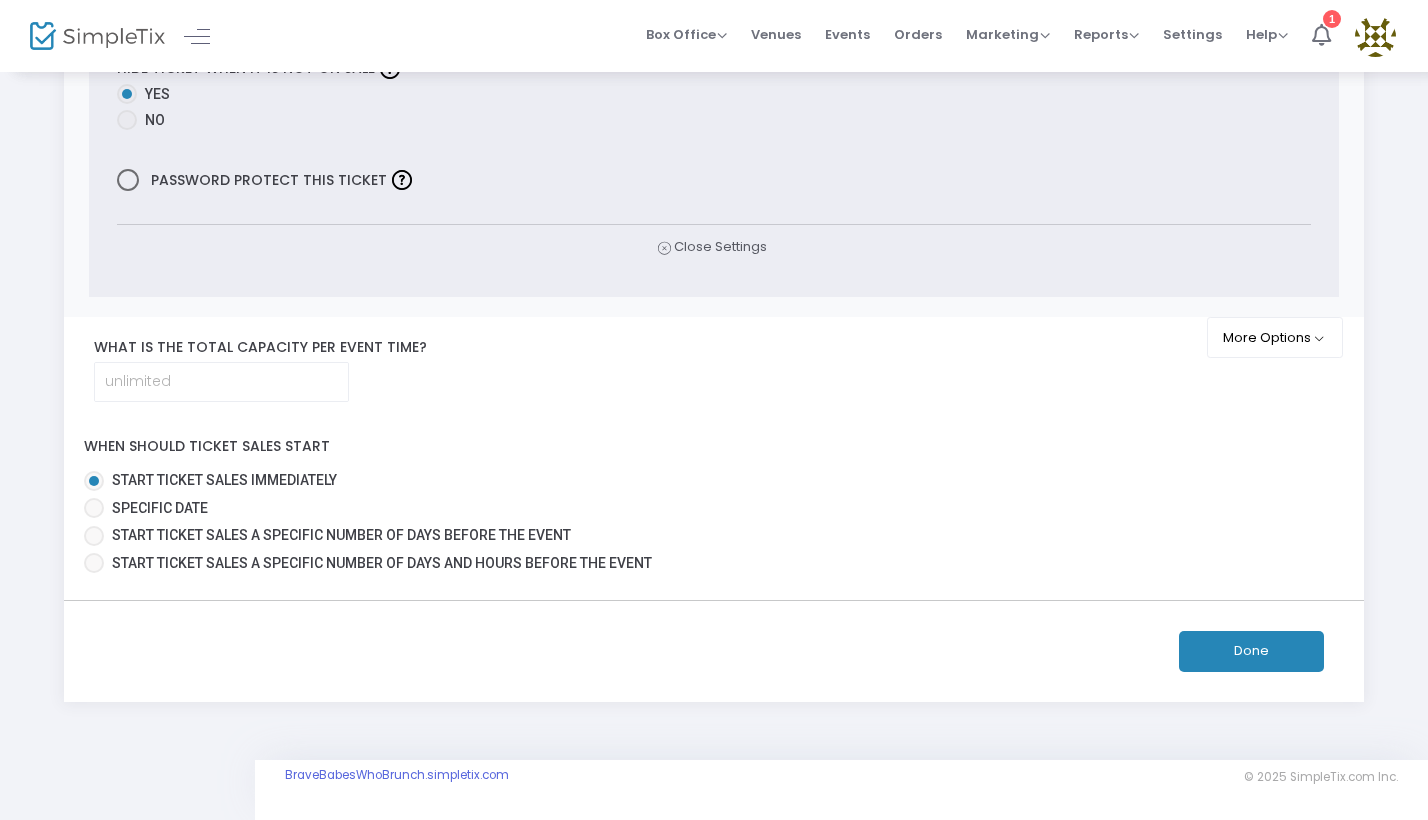 scroll, scrollTop: 873, scrollLeft: 0, axis: vertical 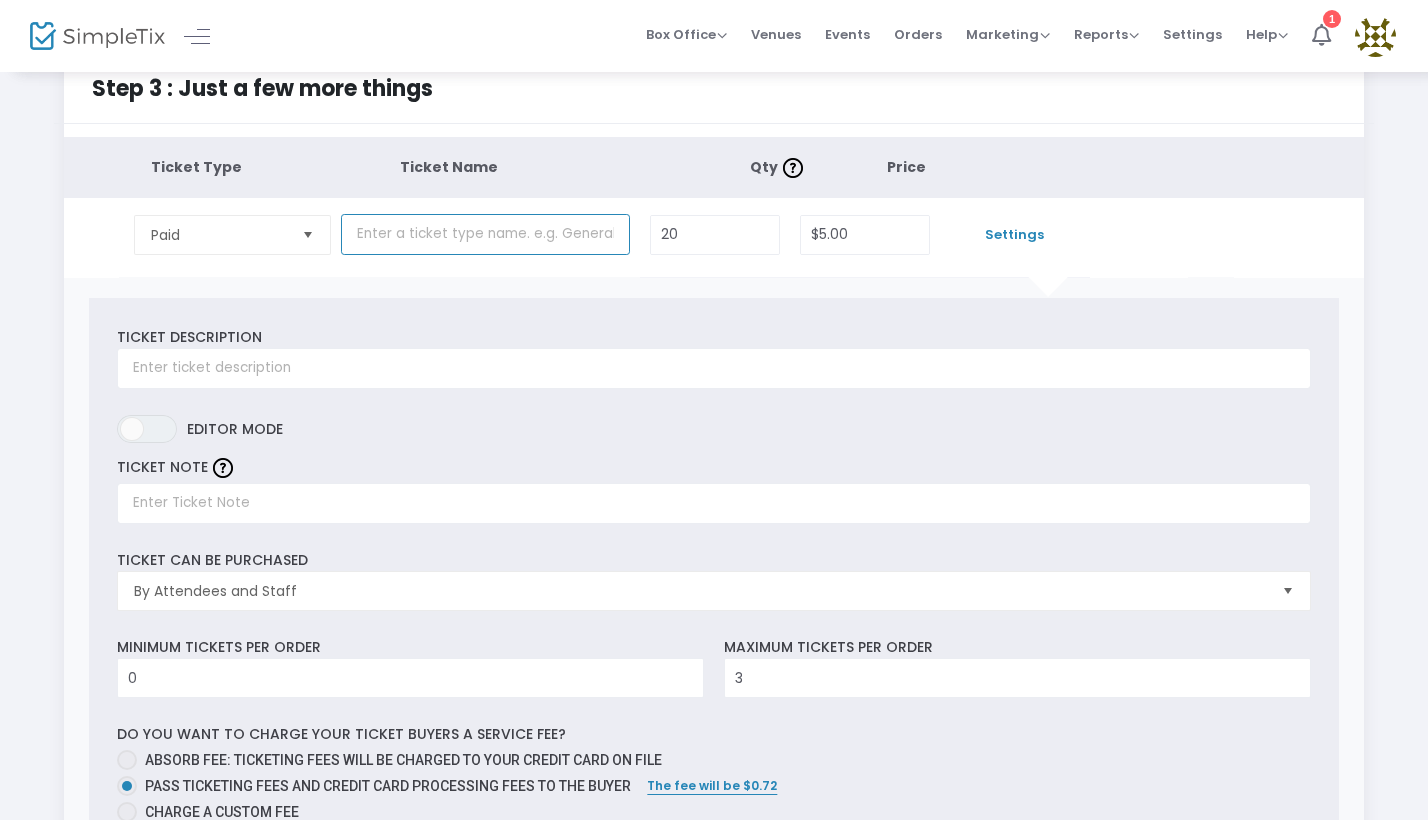 click at bounding box center [485, 234] 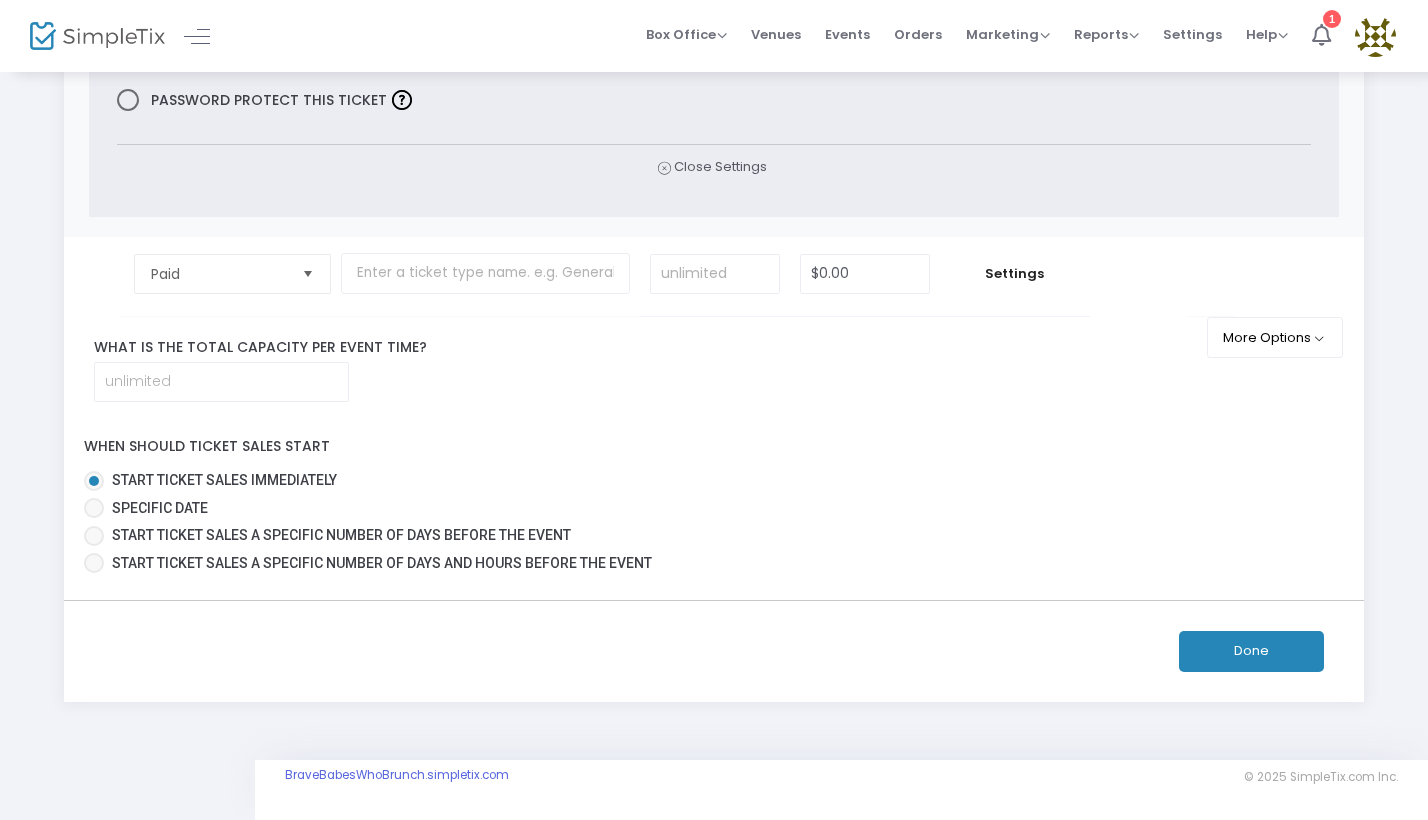 scroll, scrollTop: 957, scrollLeft: 0, axis: vertical 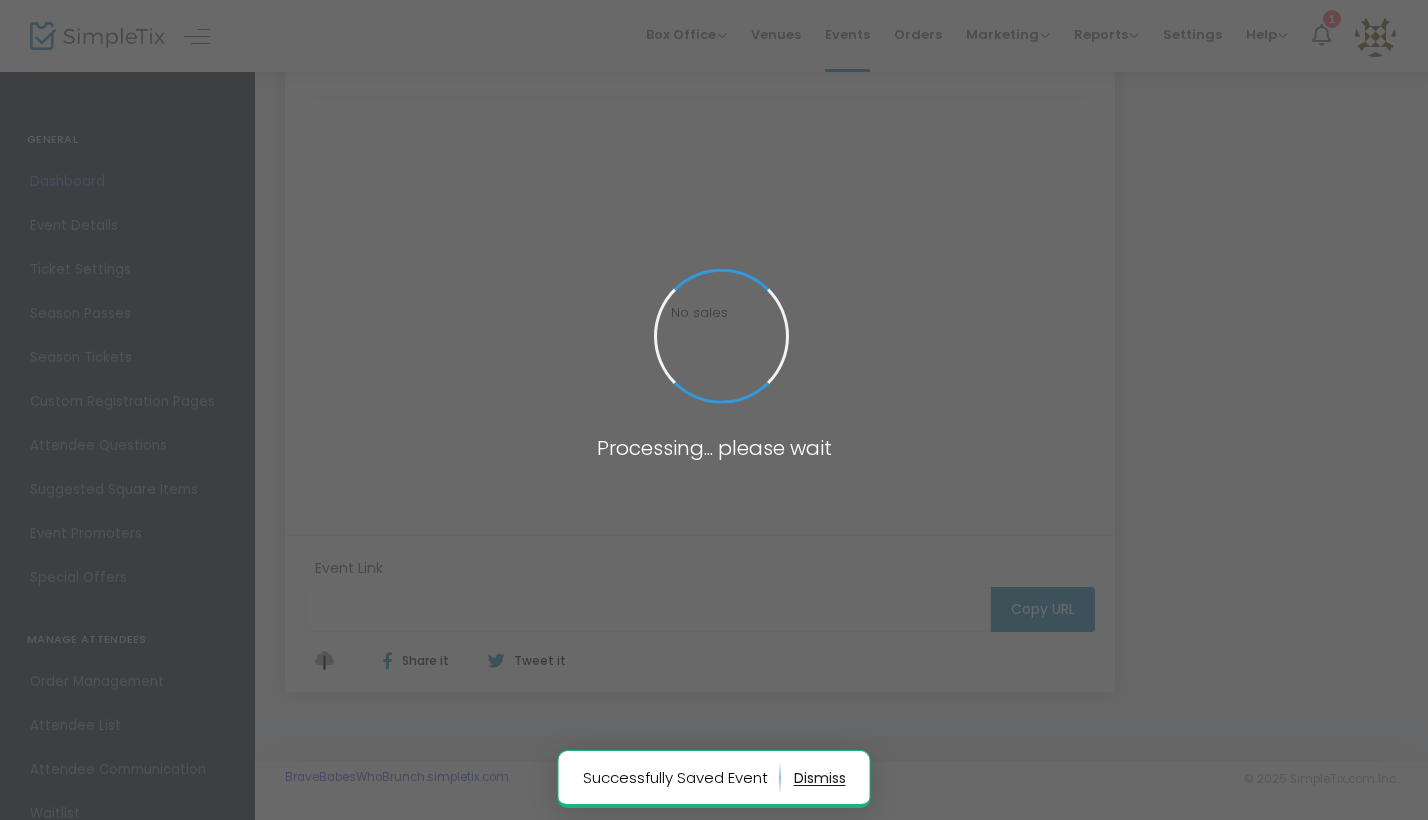 type on "https://www.simpletix.com/e/brave-babes-who-brunch-august-2025-tickets-229734" 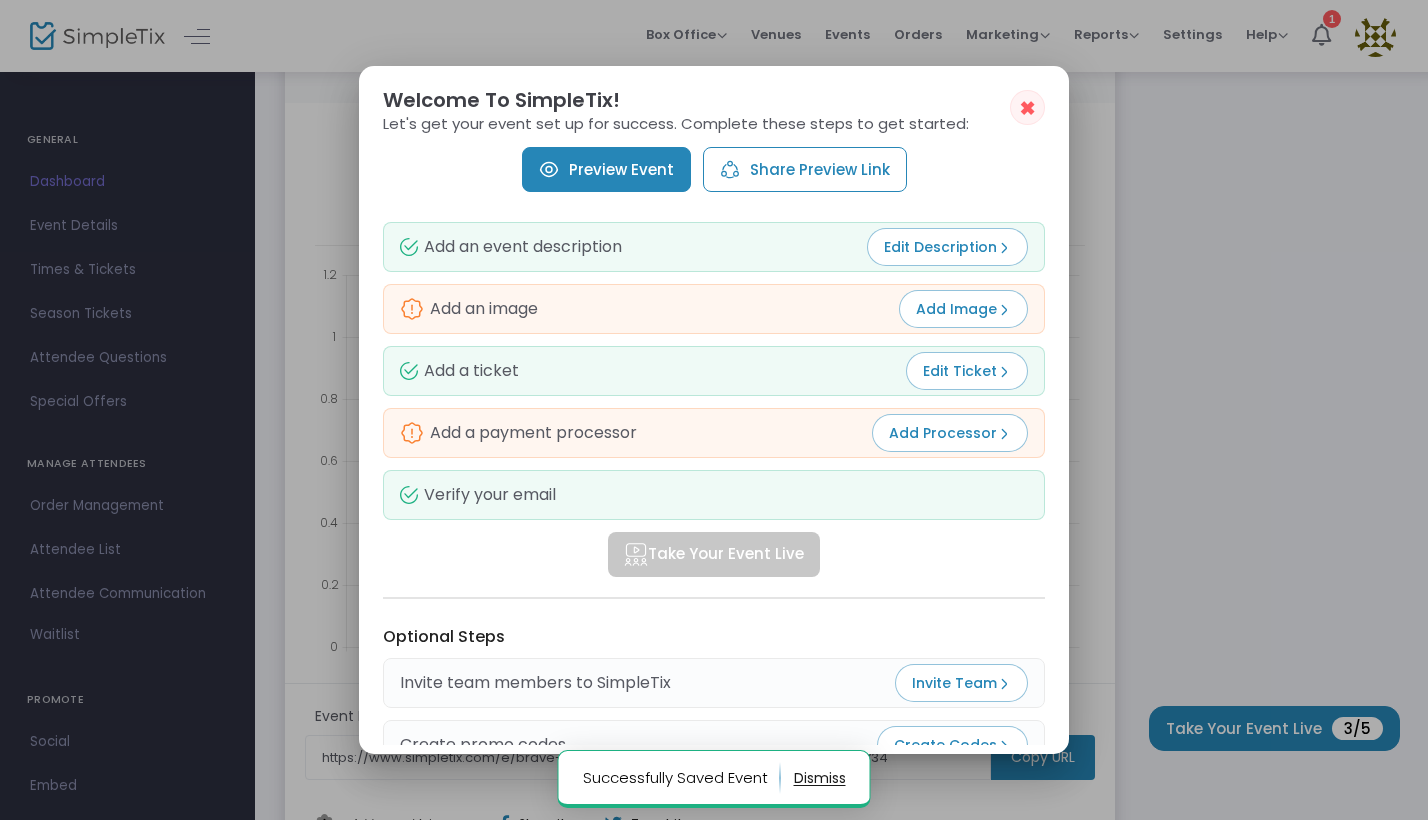 scroll, scrollTop: 0, scrollLeft: 0, axis: both 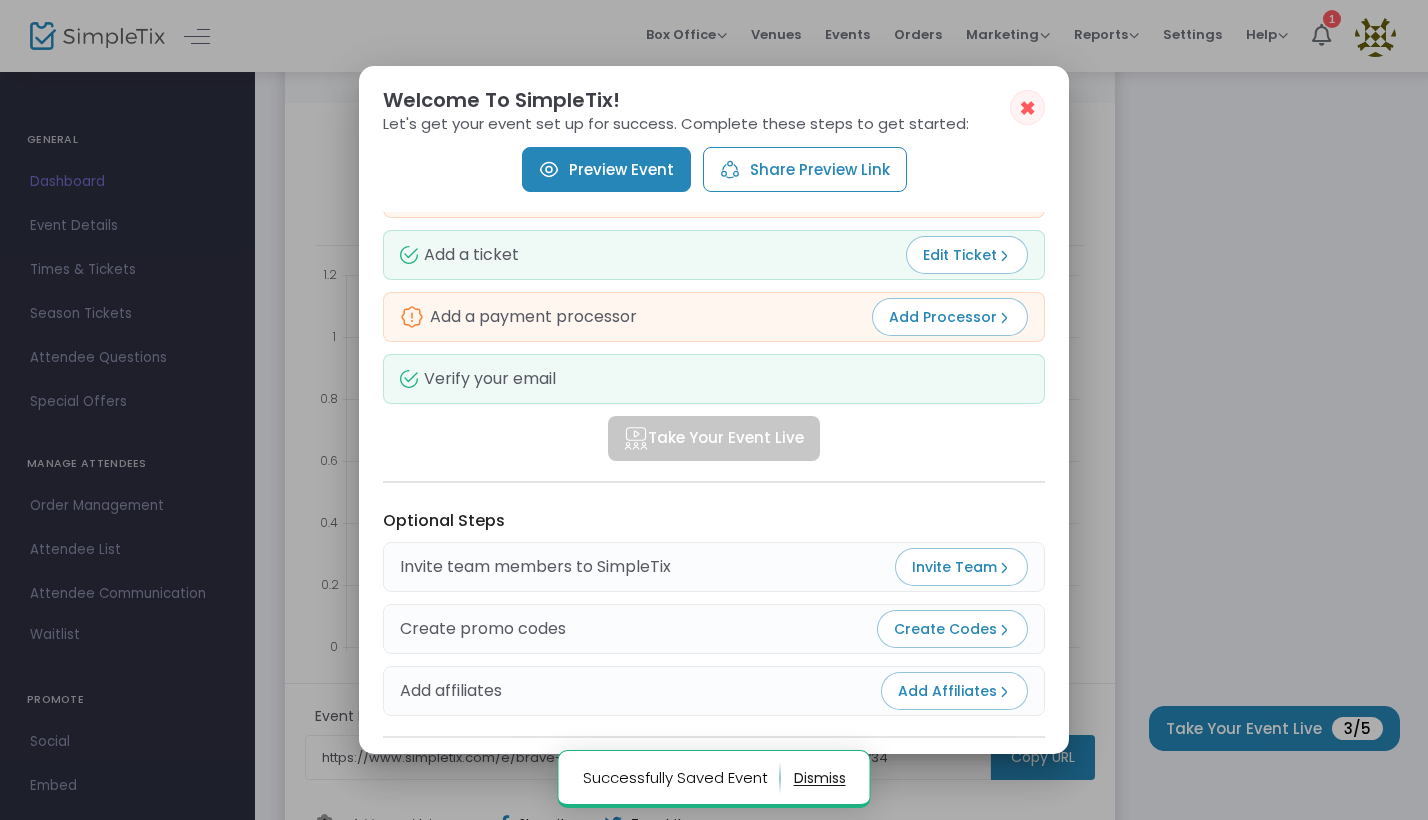 click on "Add Processor" at bounding box center (950, 317) 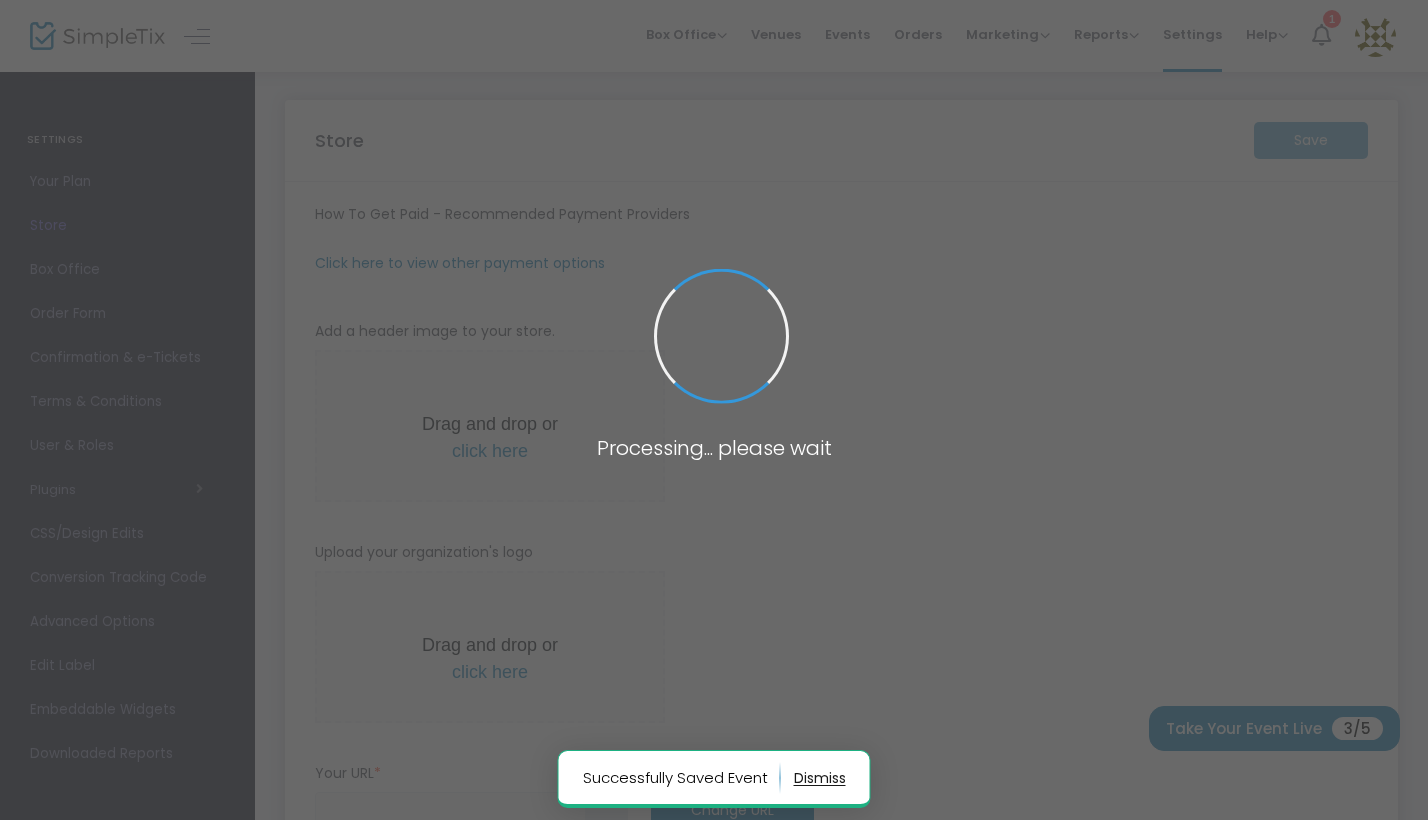 scroll, scrollTop: 309, scrollLeft: 0, axis: vertical 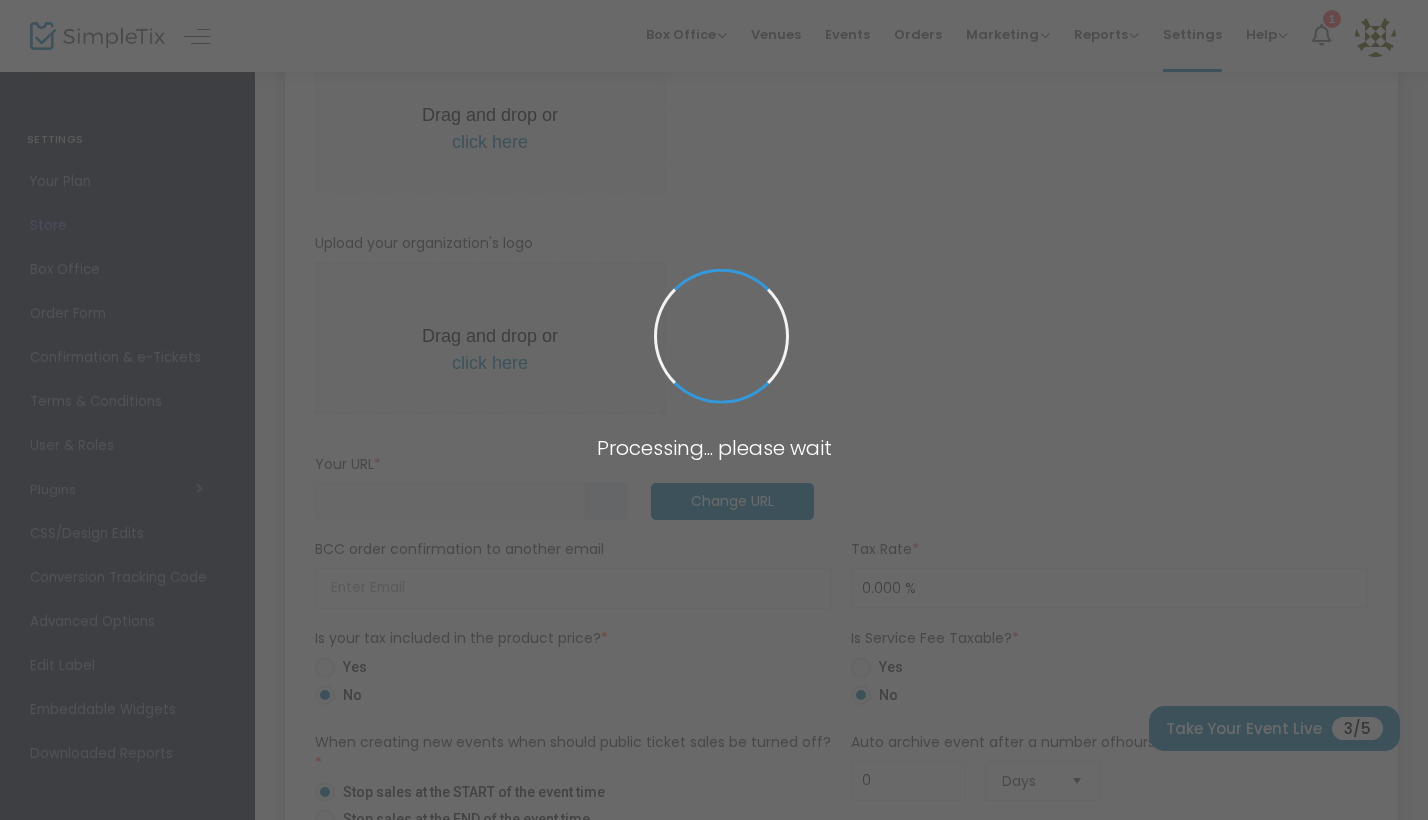 type on "https://BraveBabesWhoBrunch" 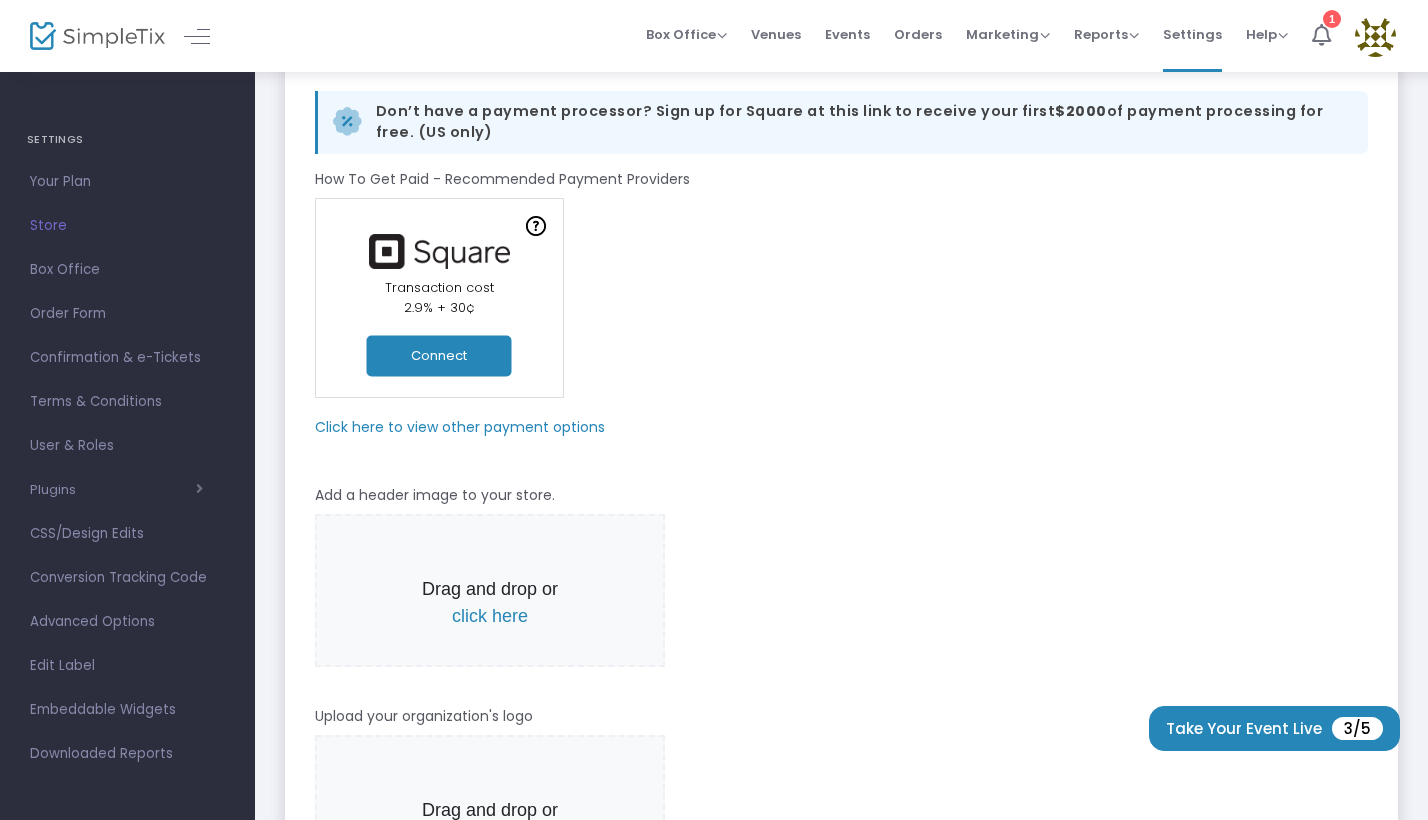 scroll, scrollTop: 130, scrollLeft: 0, axis: vertical 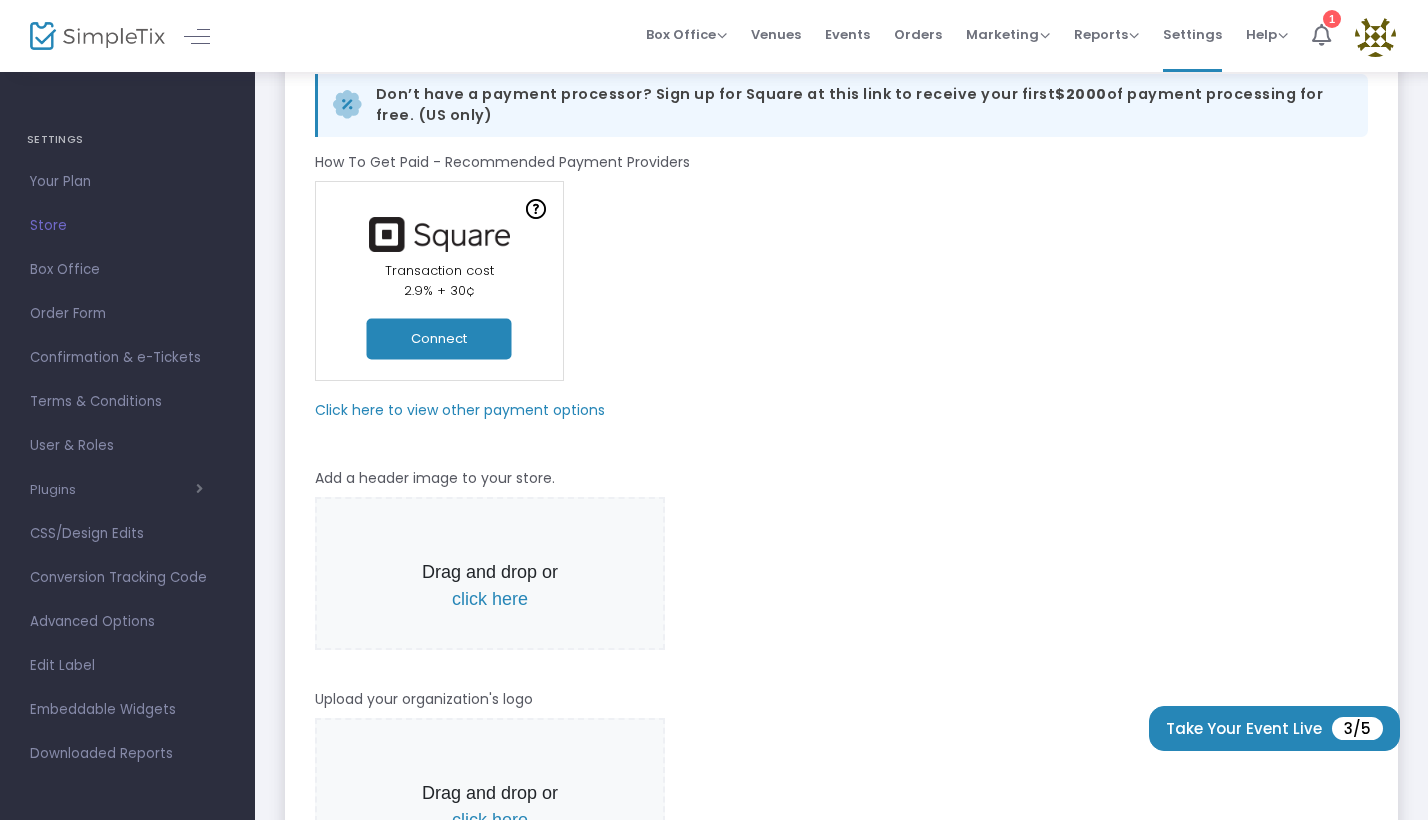 click on "Click here to view other payment options" 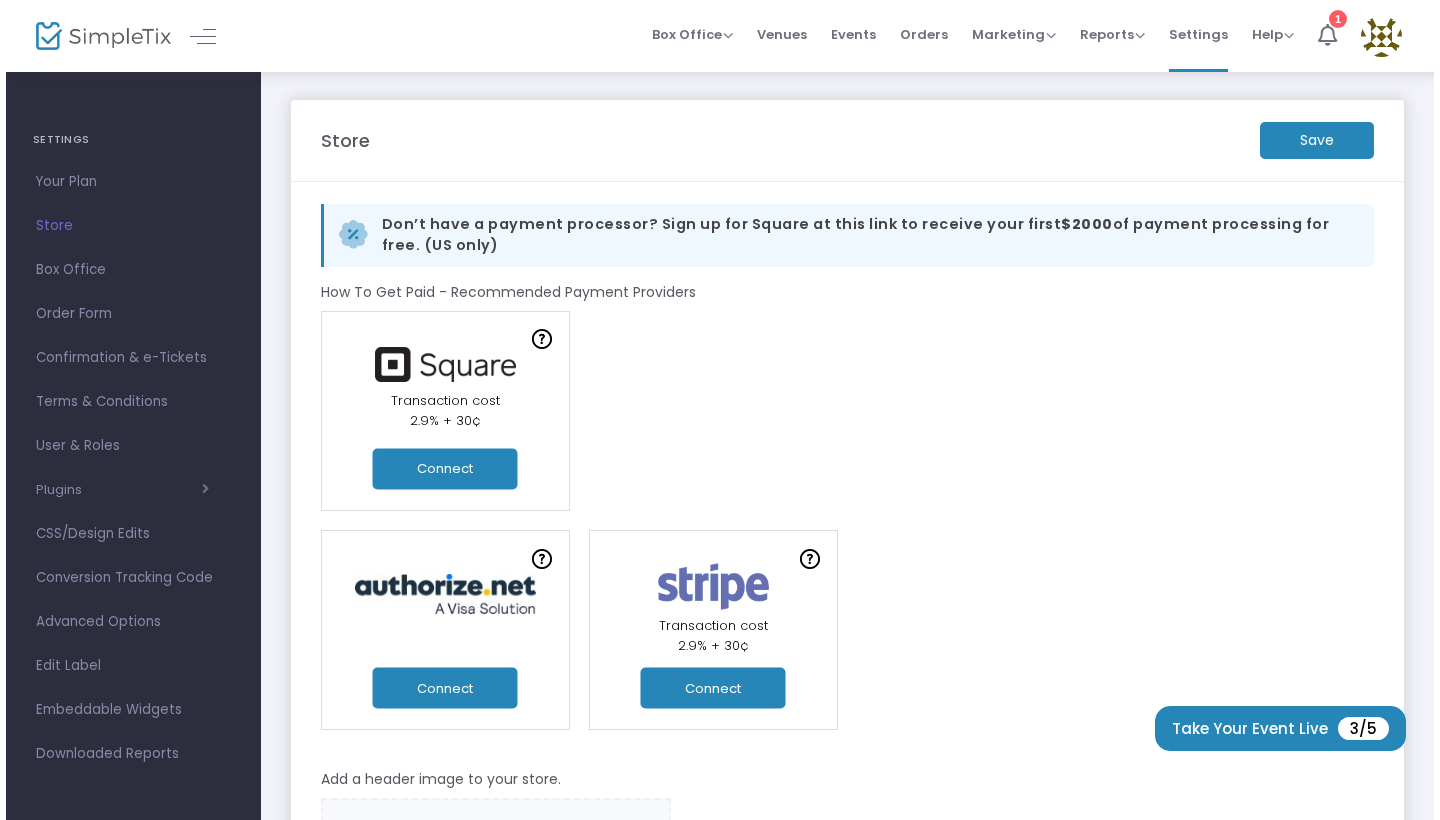 scroll, scrollTop: 0, scrollLeft: 0, axis: both 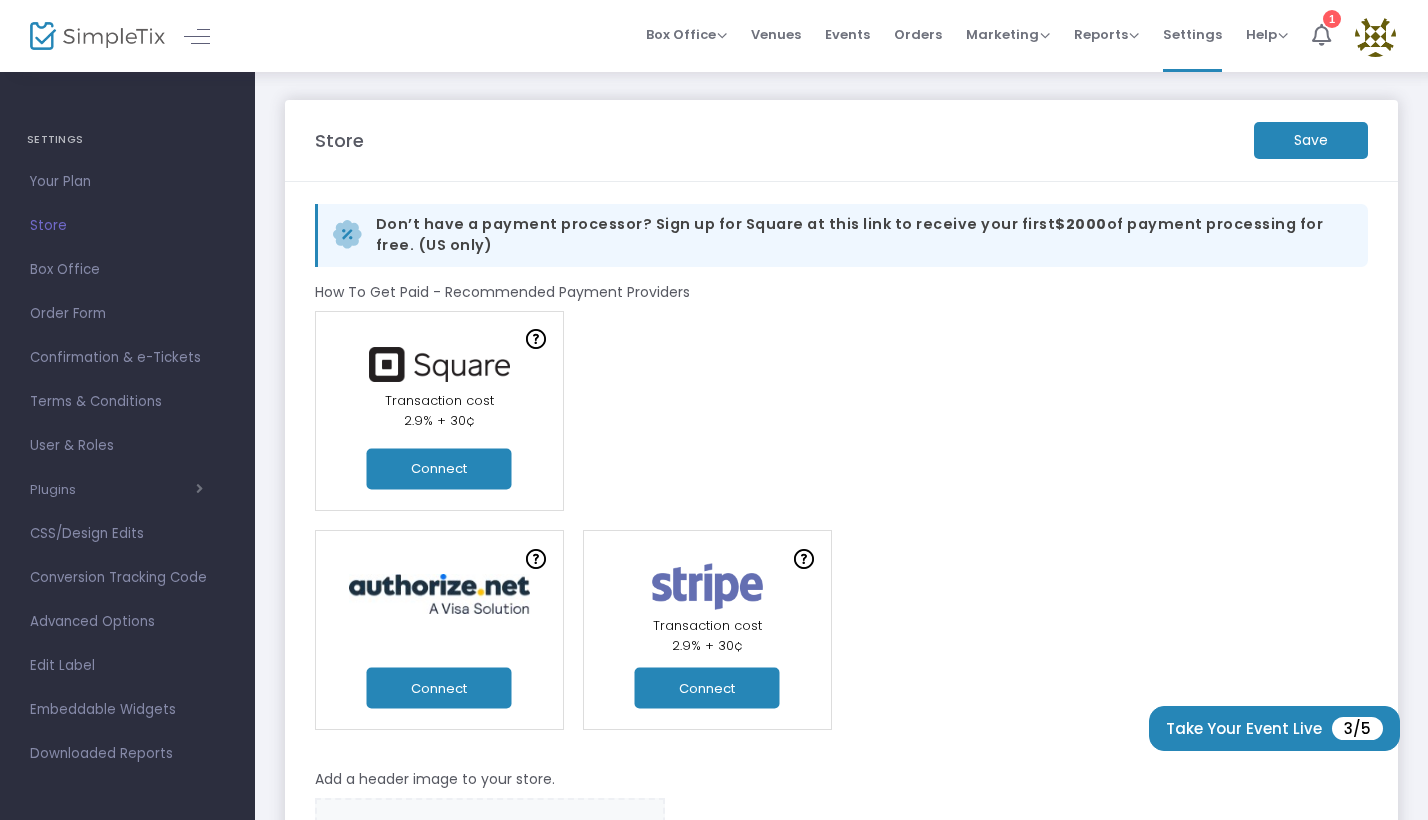 click on "Connect" 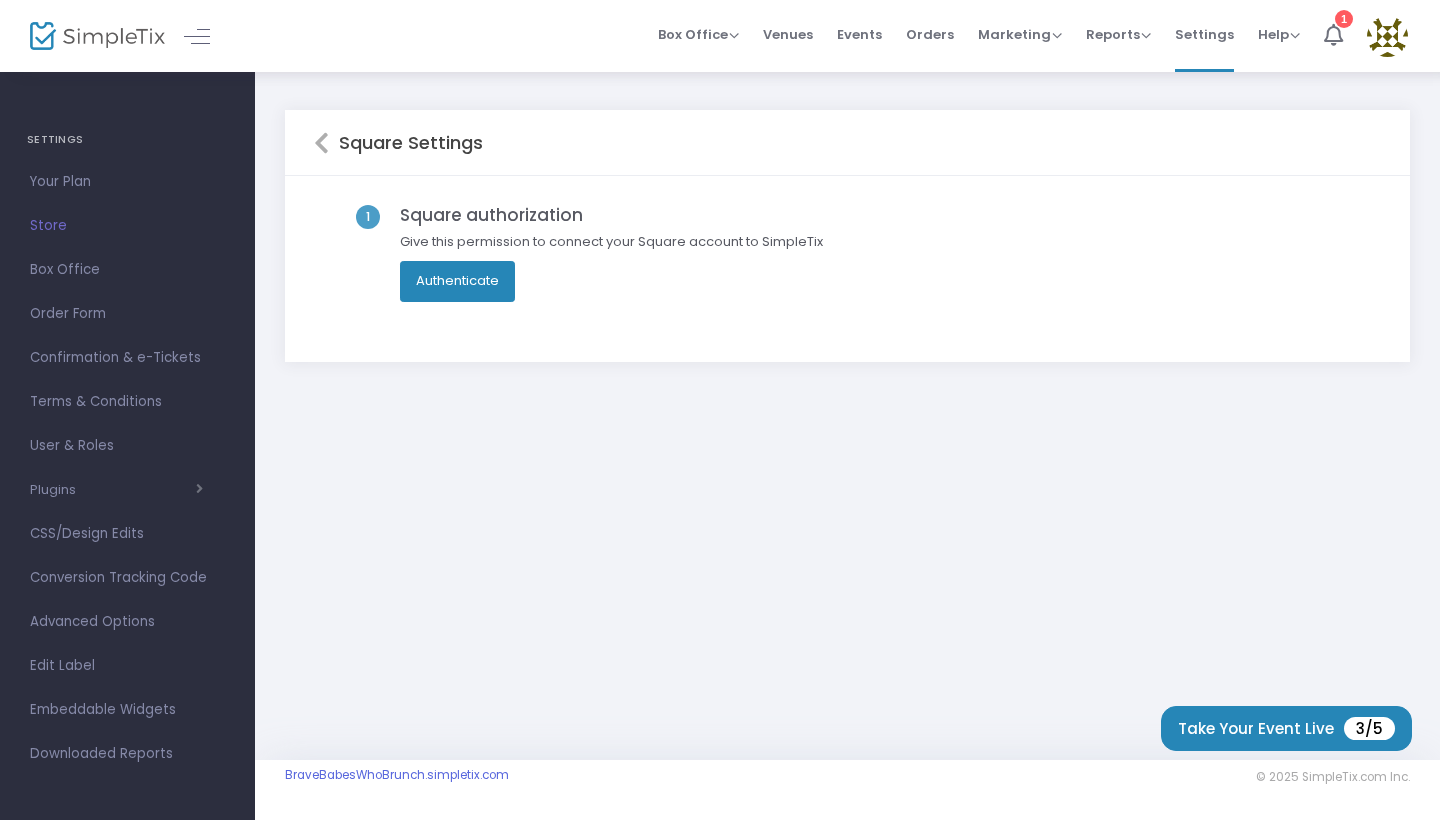 click on "Authenticate" 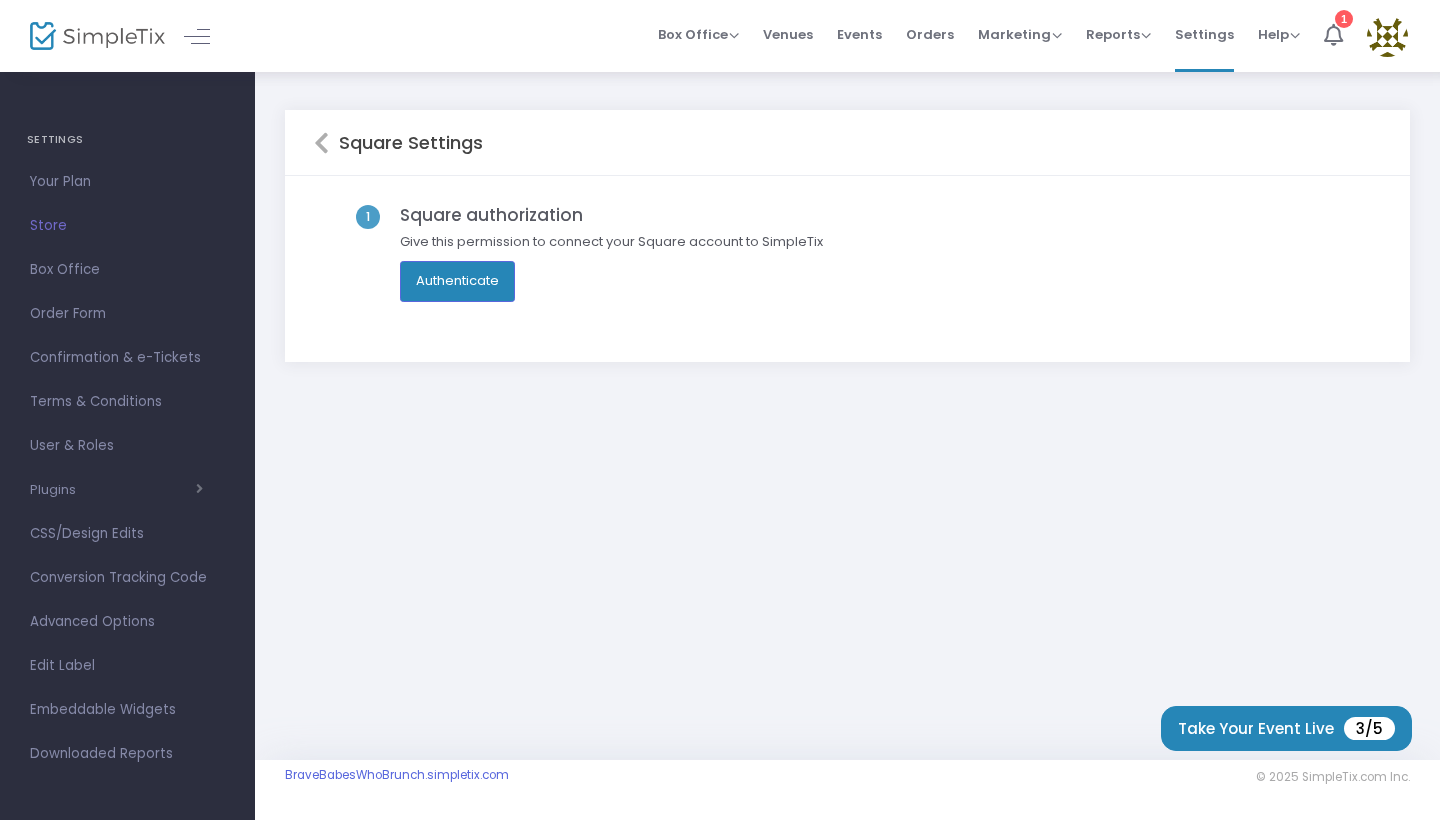 click on "Authenticate" 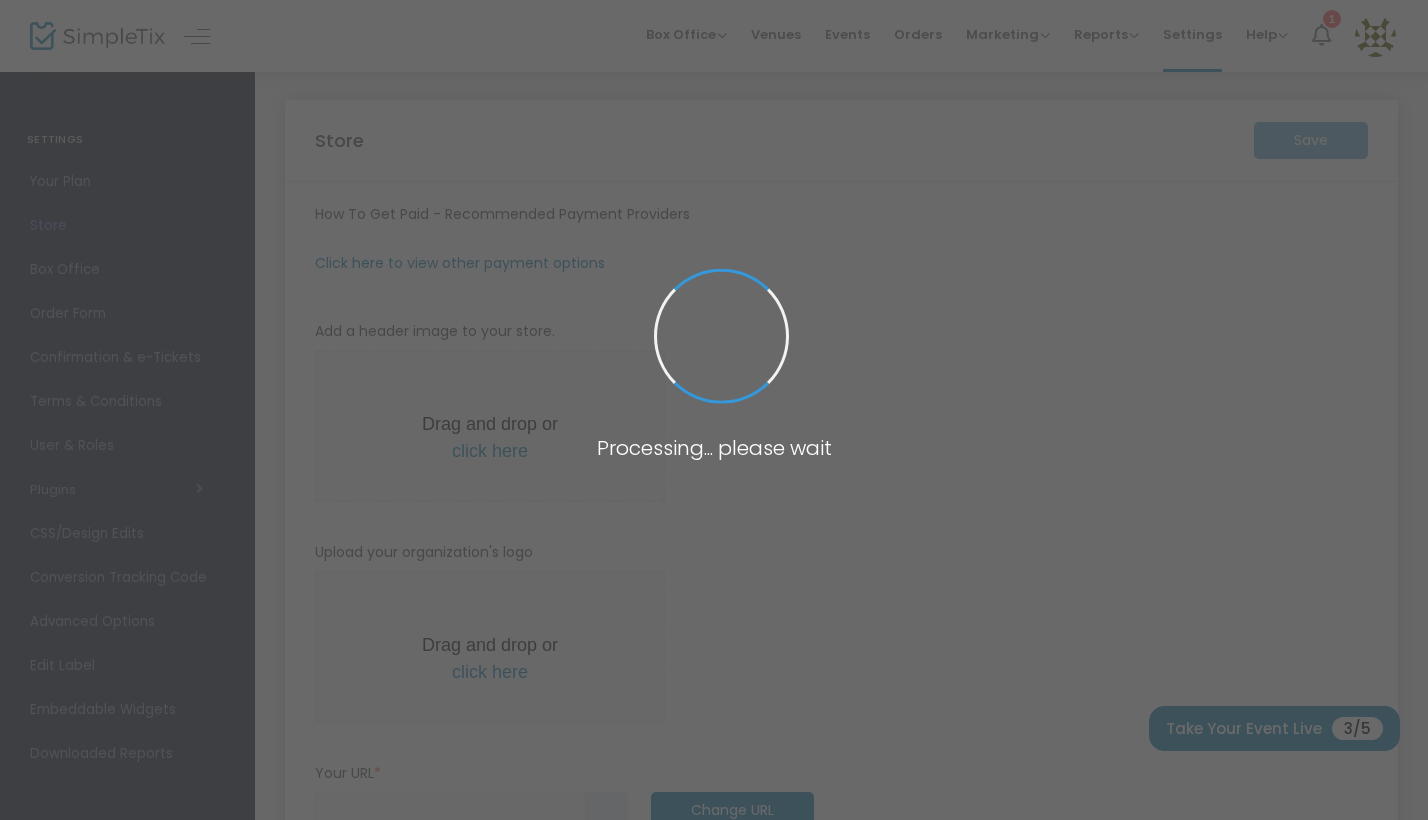 type on "https://BraveBabesWhoBrunch" 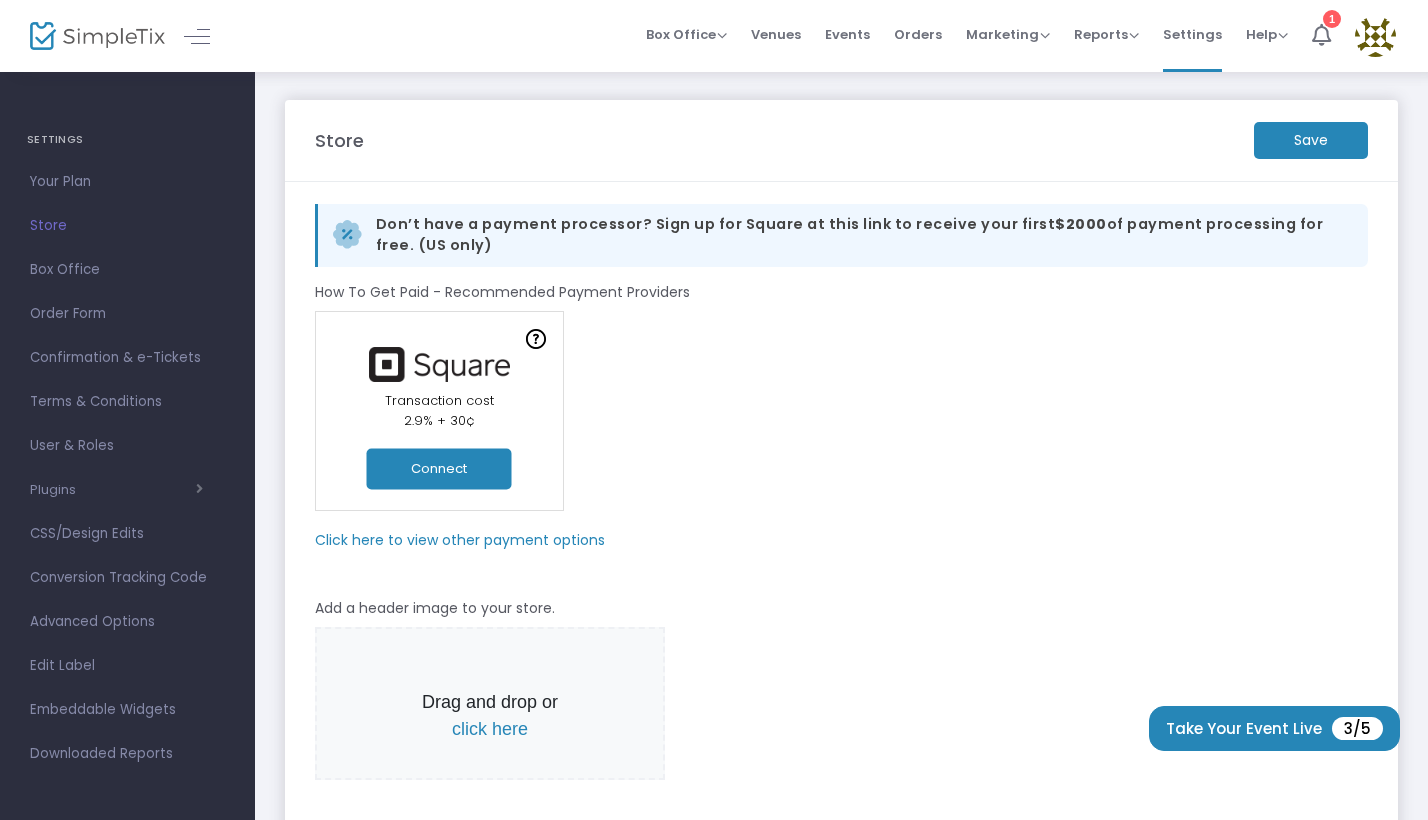 click on "Connect" 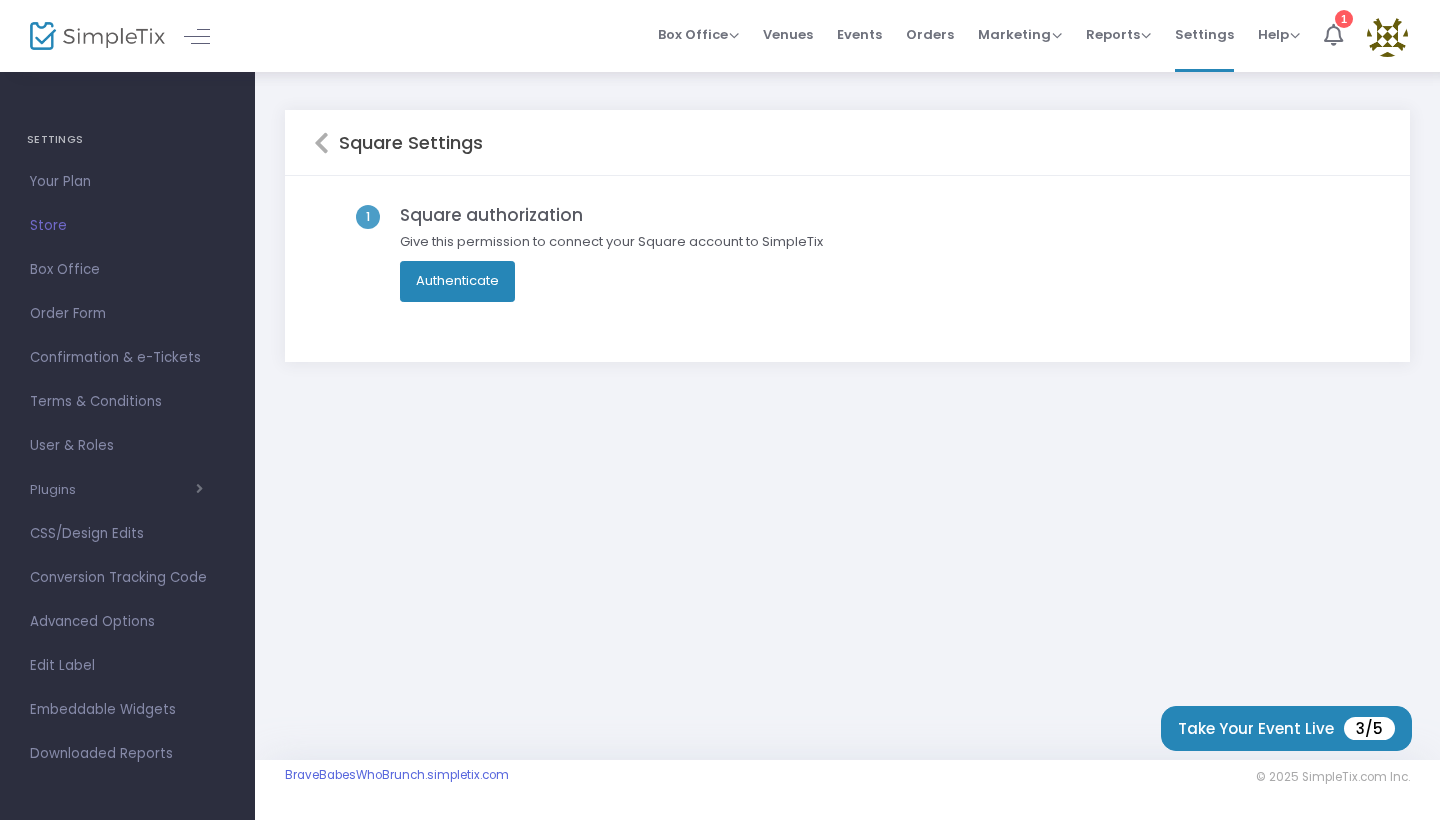 click on "Authenticate" 